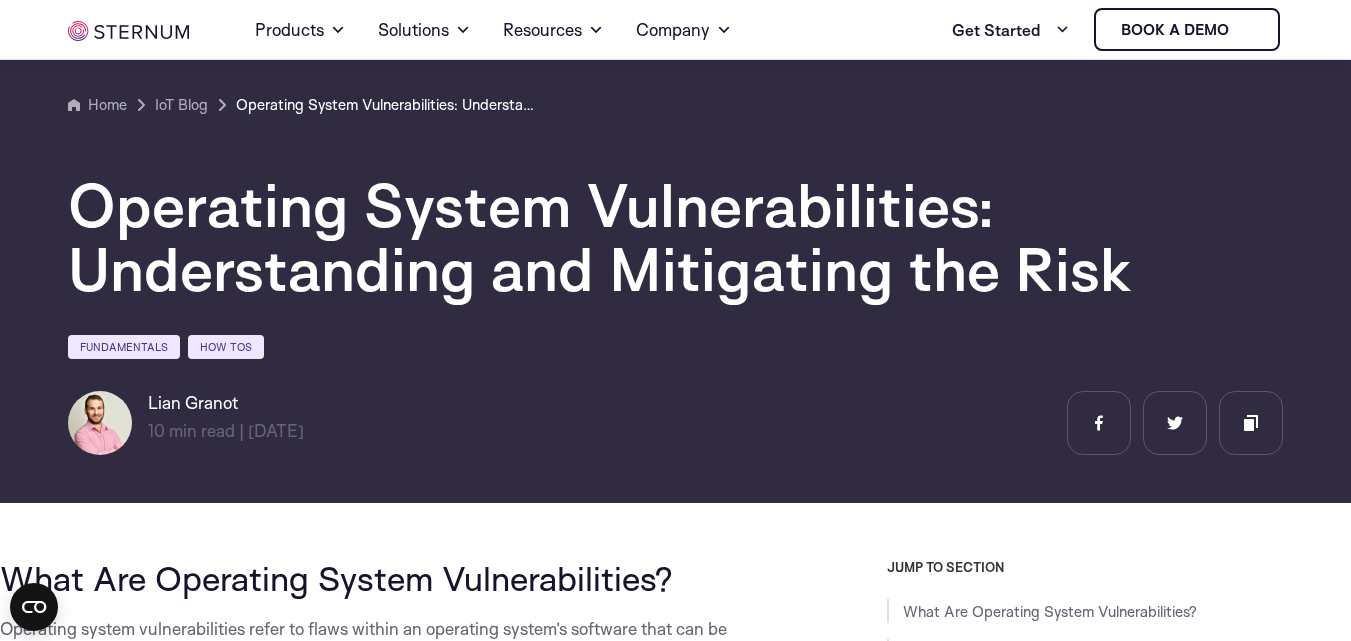 scroll, scrollTop: 1287, scrollLeft: 0, axis: vertical 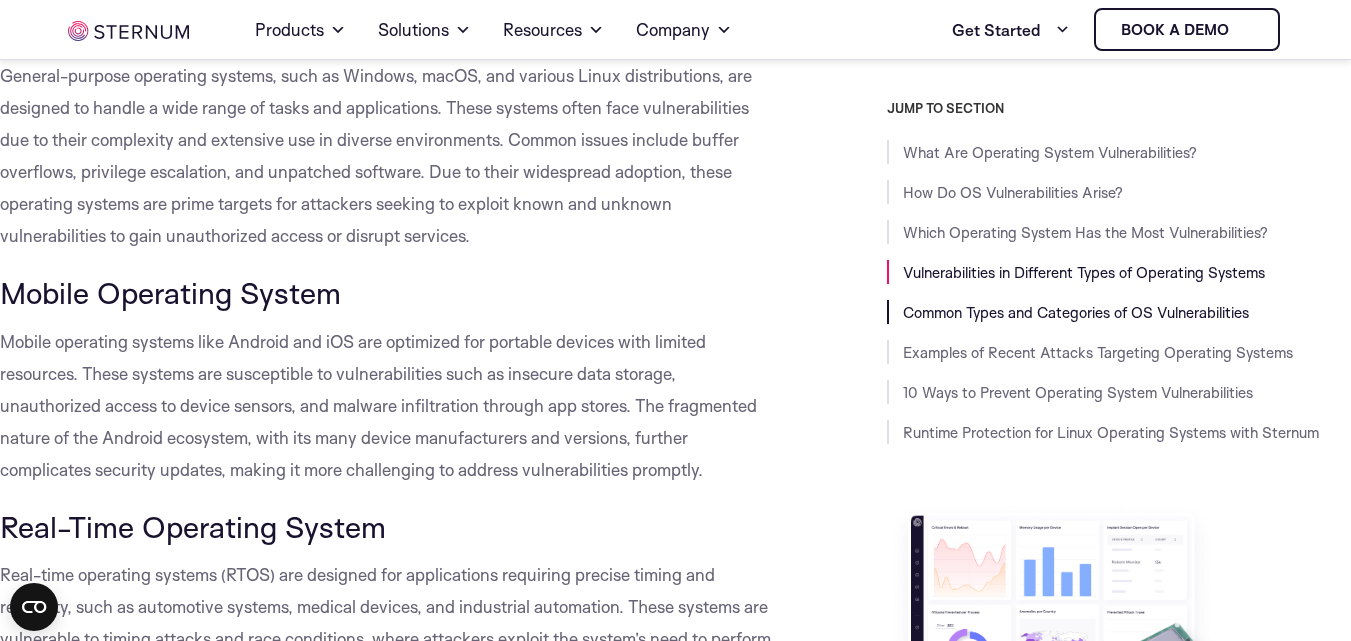 click on "Common Types and Categories of OS Vulnerabilities" at bounding box center [1076, 312] 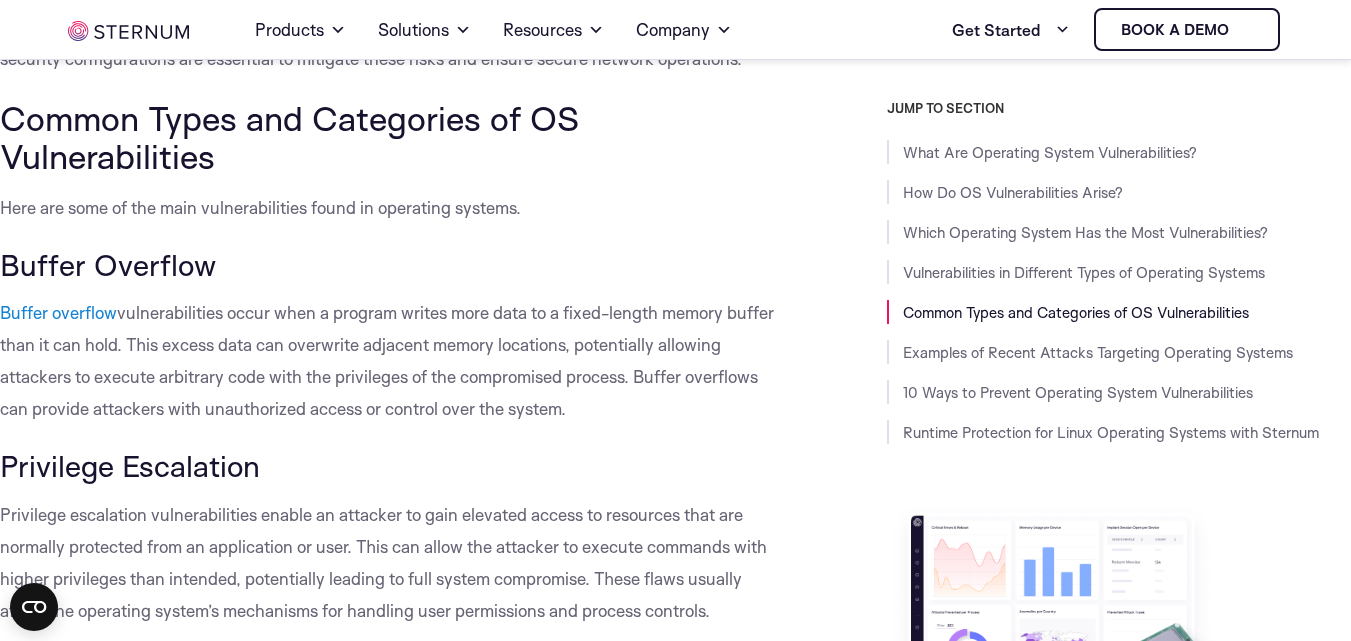 scroll, scrollTop: 3282, scrollLeft: 0, axis: vertical 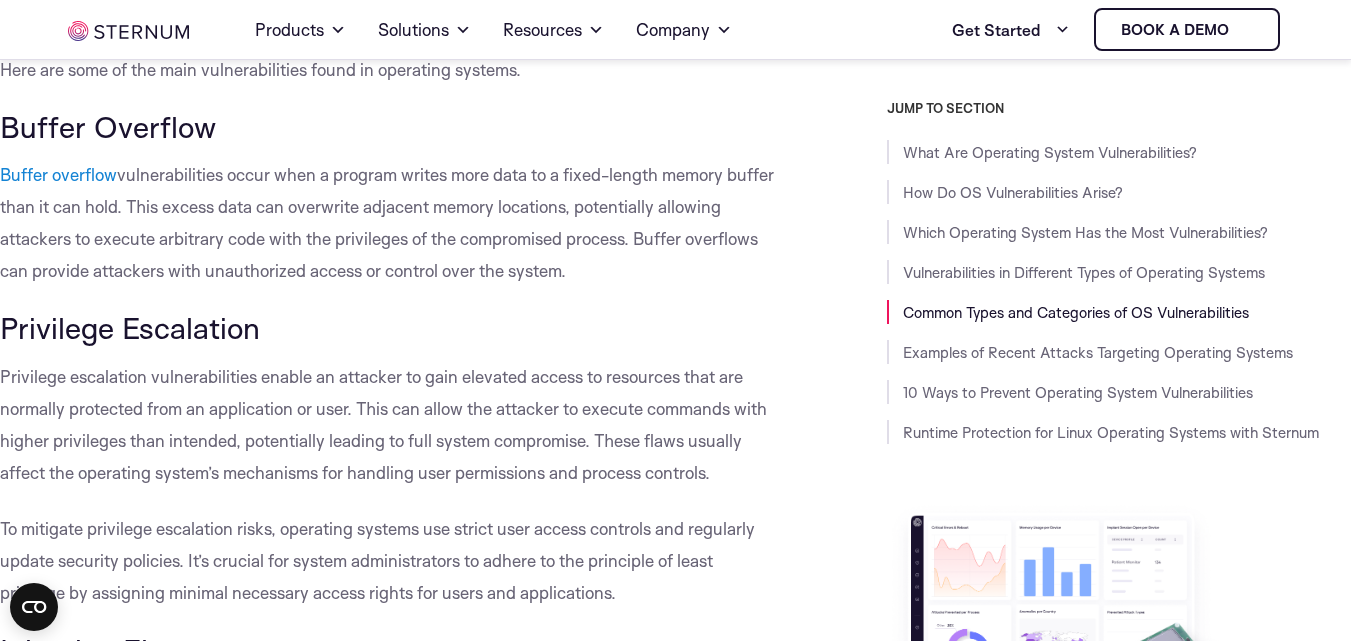 drag, startPoint x: 663, startPoint y: 239, endPoint x: 2, endPoint y: 79, distance: 680.089 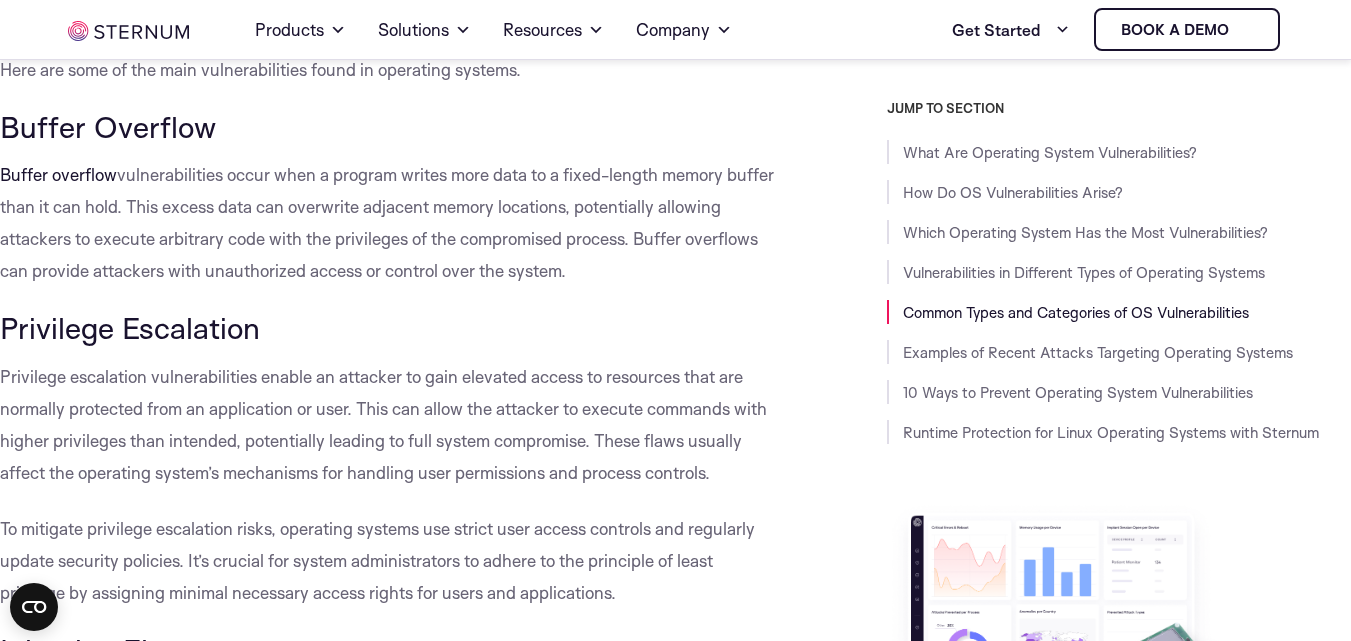 click on "Buffer overflow" at bounding box center (58, 174) 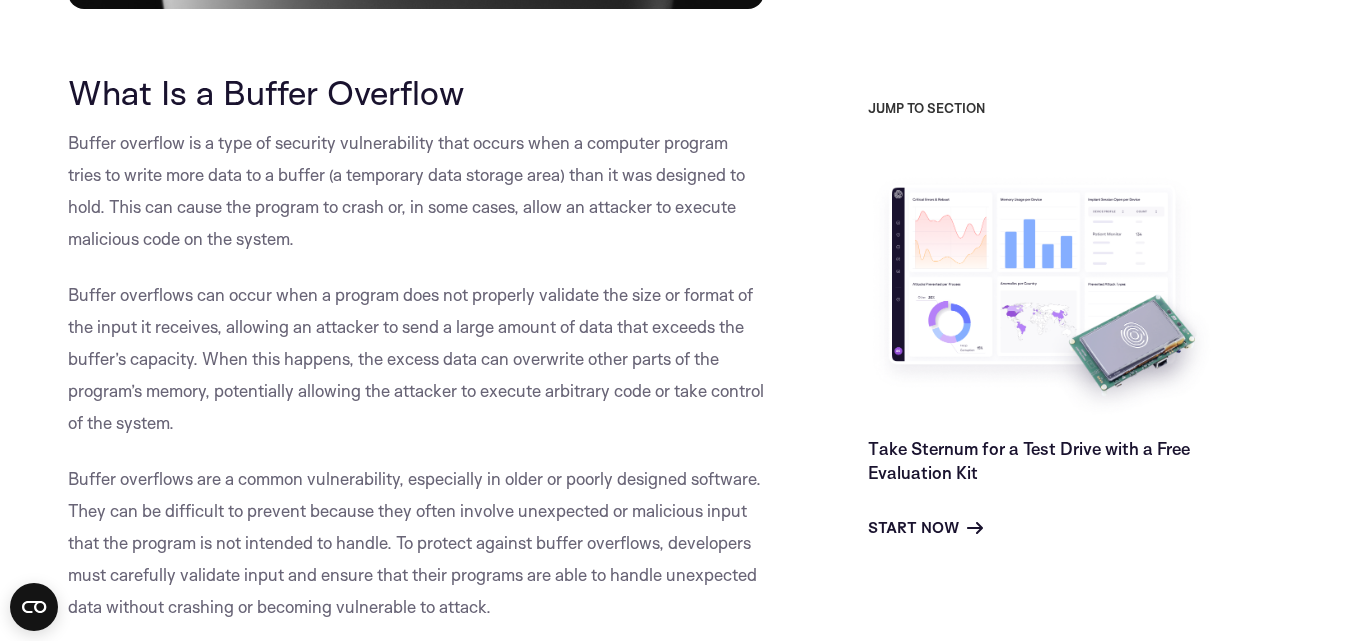 scroll, scrollTop: 965, scrollLeft: 0, axis: vertical 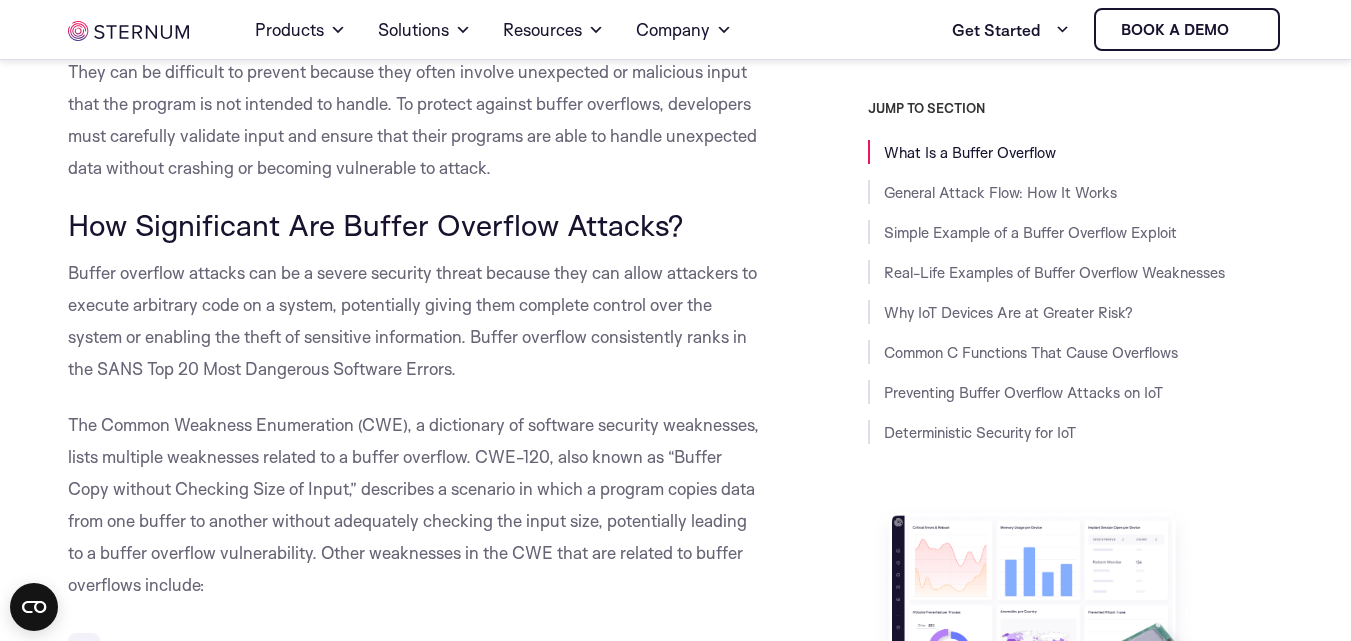 click on "Buffer overflow attacks can be a severe security threat because they can allow attackers to execute arbitrary code on a system, potentially giving them complete control over the system or enabling the theft of sensitive information. Buffer overflow consistently ranks in the SANS Top 20 Most Dangerous Software Errors." at bounding box center [416, 321] 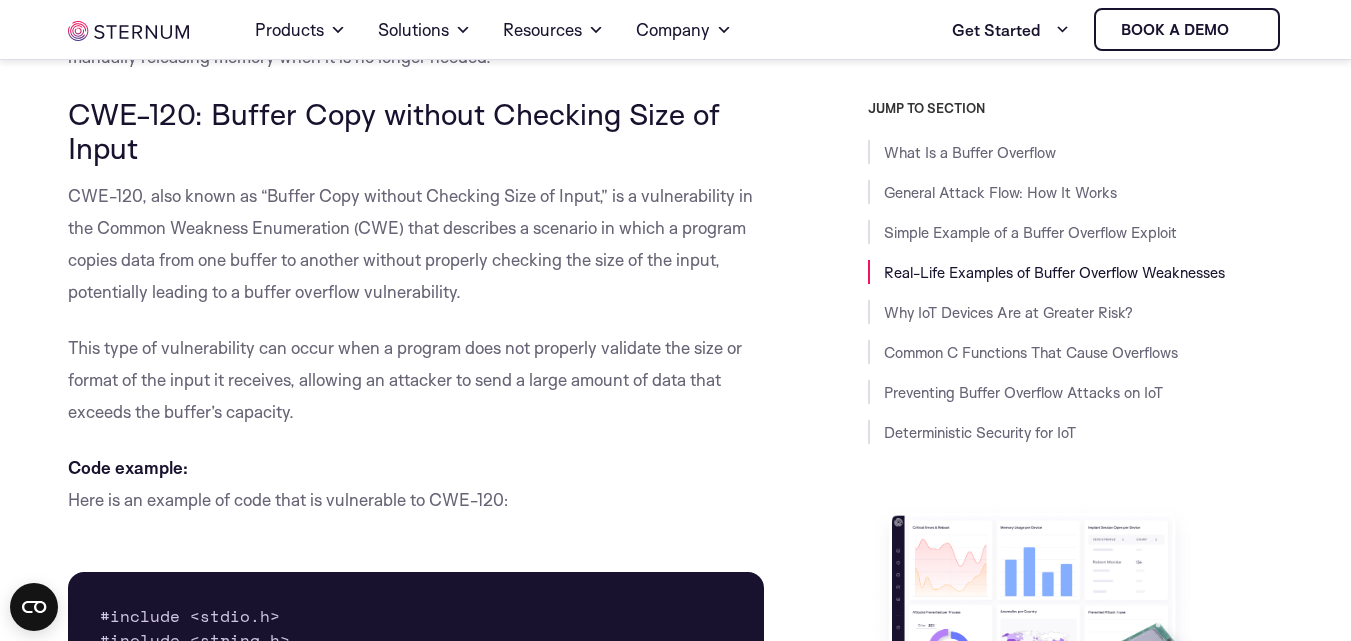scroll, scrollTop: 6731, scrollLeft: 0, axis: vertical 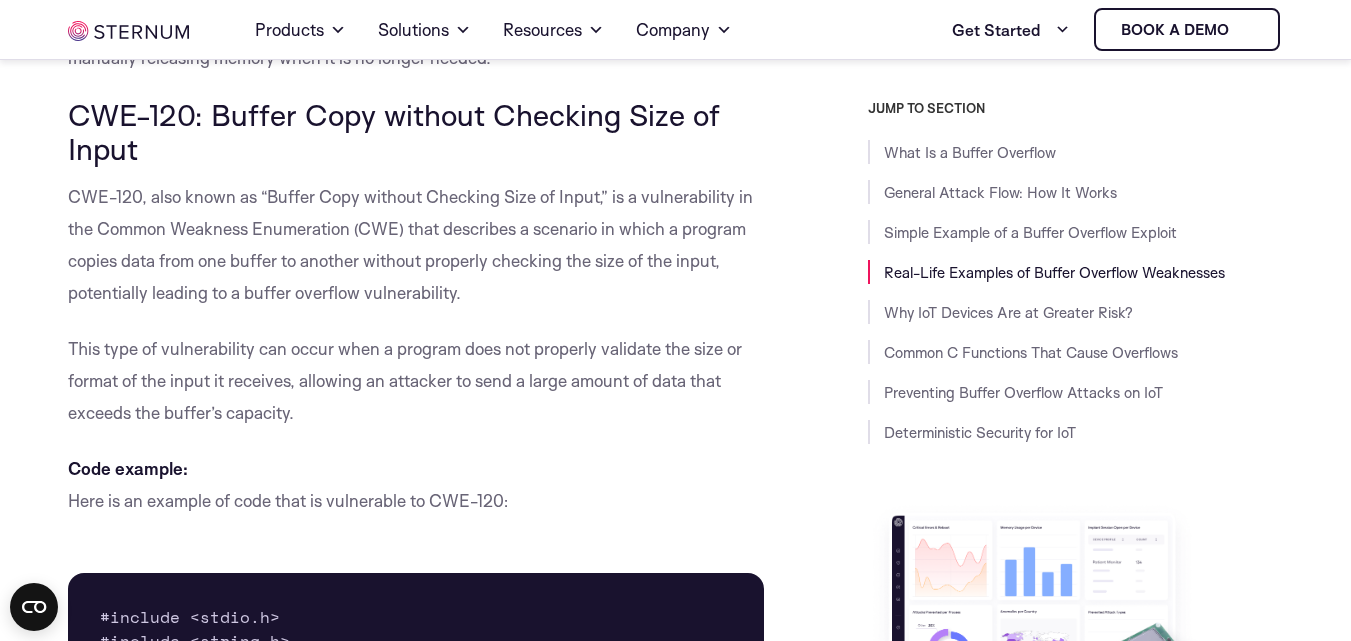 click on "CWE-120, also known as “Buffer Copy without Checking Size of Input,” is a vulnerability in the Common Weakness Enumeration (CWE) that describes a scenario in which a program copies data from one buffer to another without properly checking the size of the input, potentially leading to a buffer overflow vulnerability." at bounding box center (416, 245) 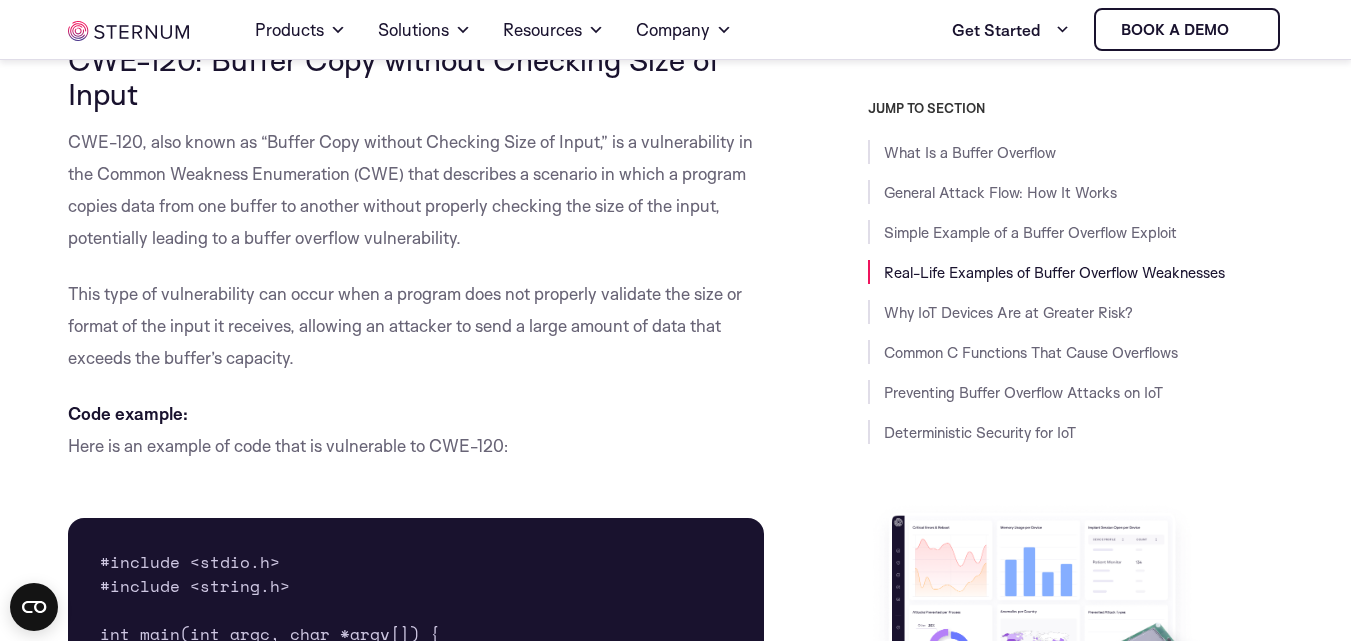 scroll, scrollTop: 6757, scrollLeft: 0, axis: vertical 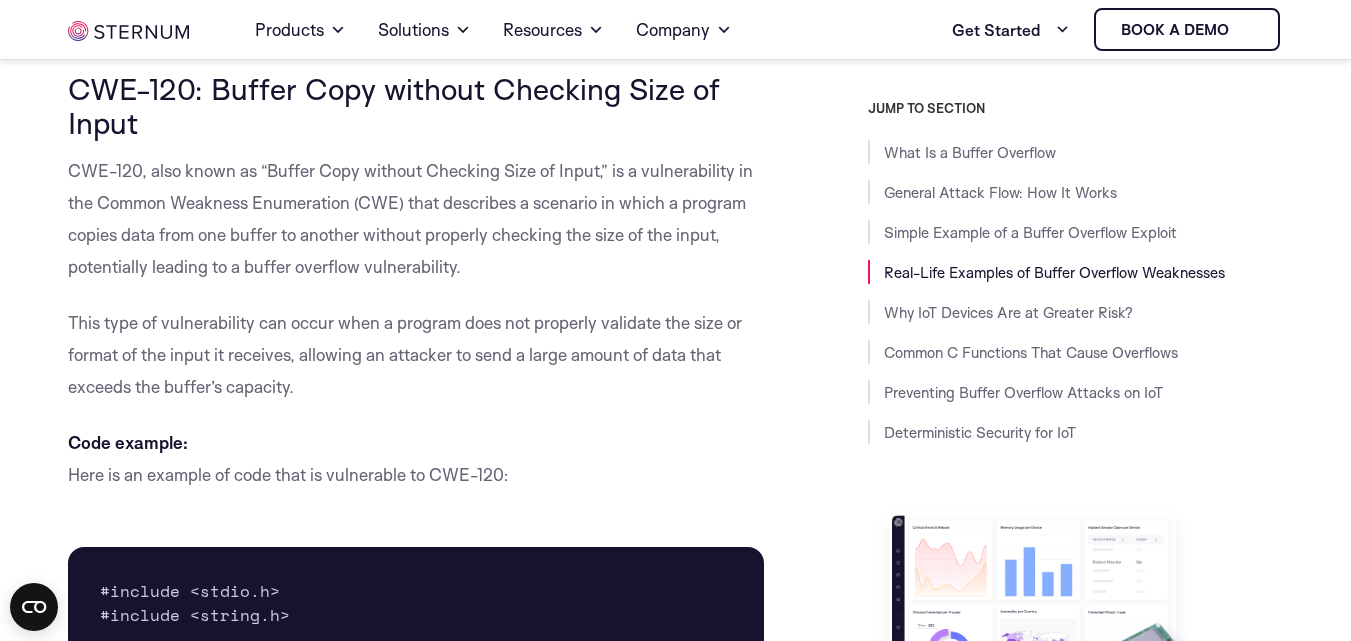 drag, startPoint x: 66, startPoint y: 72, endPoint x: 526, endPoint y: 462, distance: 603.07544 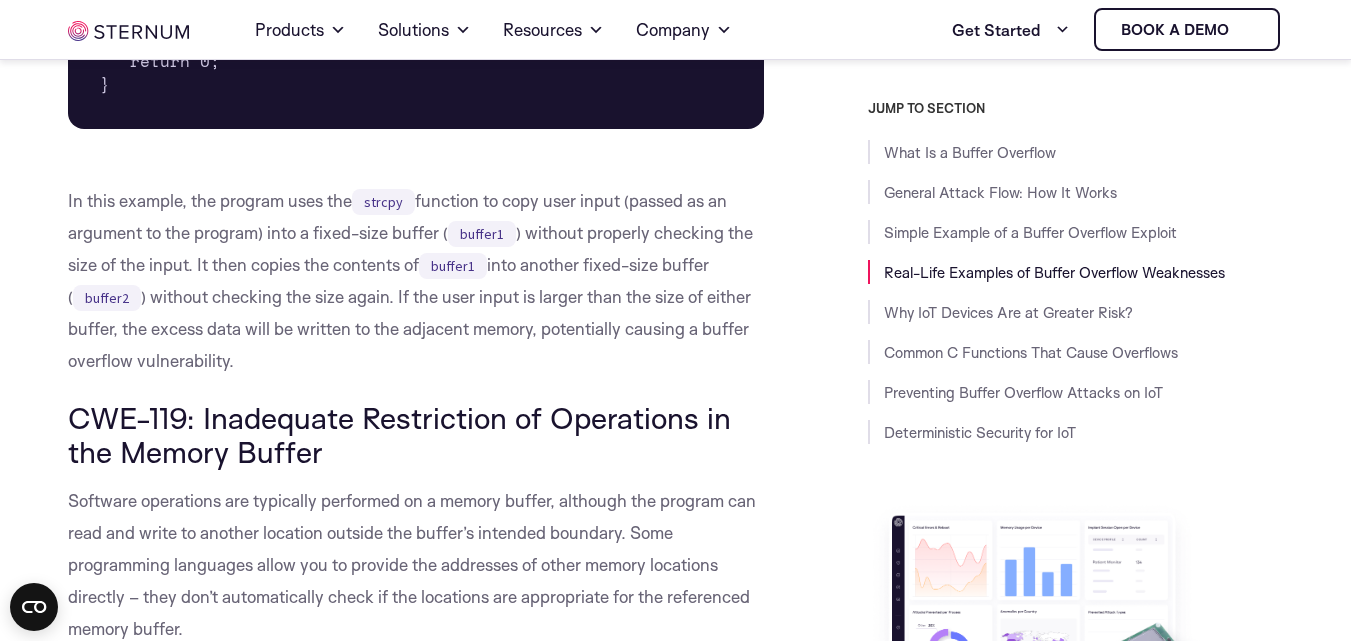 scroll, scrollTop: 7726, scrollLeft: 0, axis: vertical 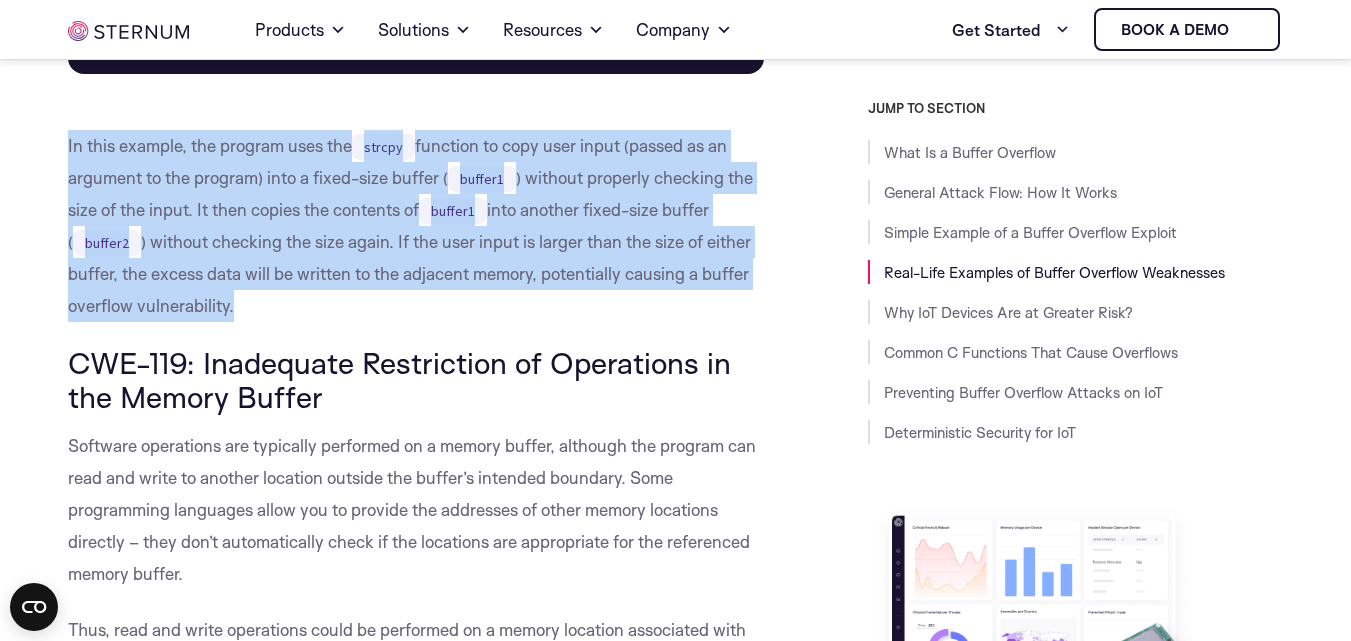 drag, startPoint x: 53, startPoint y: 140, endPoint x: 250, endPoint y: 309, distance: 259.5573 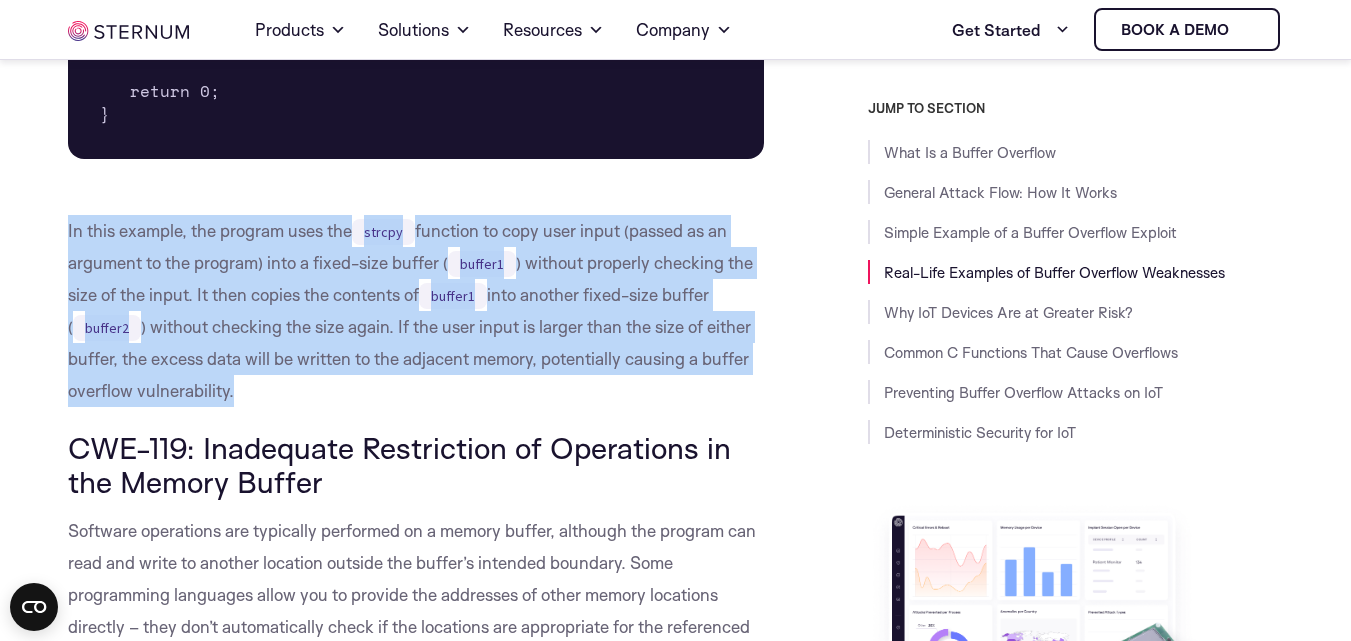 scroll, scrollTop: 7642, scrollLeft: 0, axis: vertical 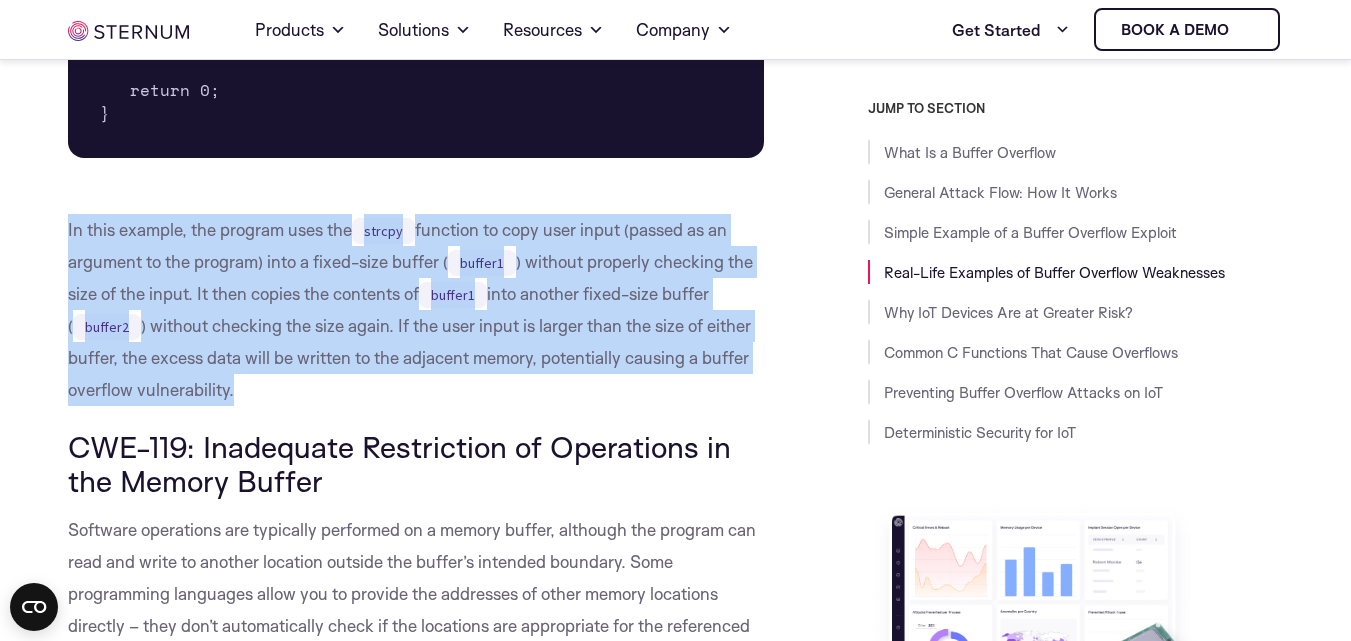 click on "buffer1" at bounding box center (453, 295) 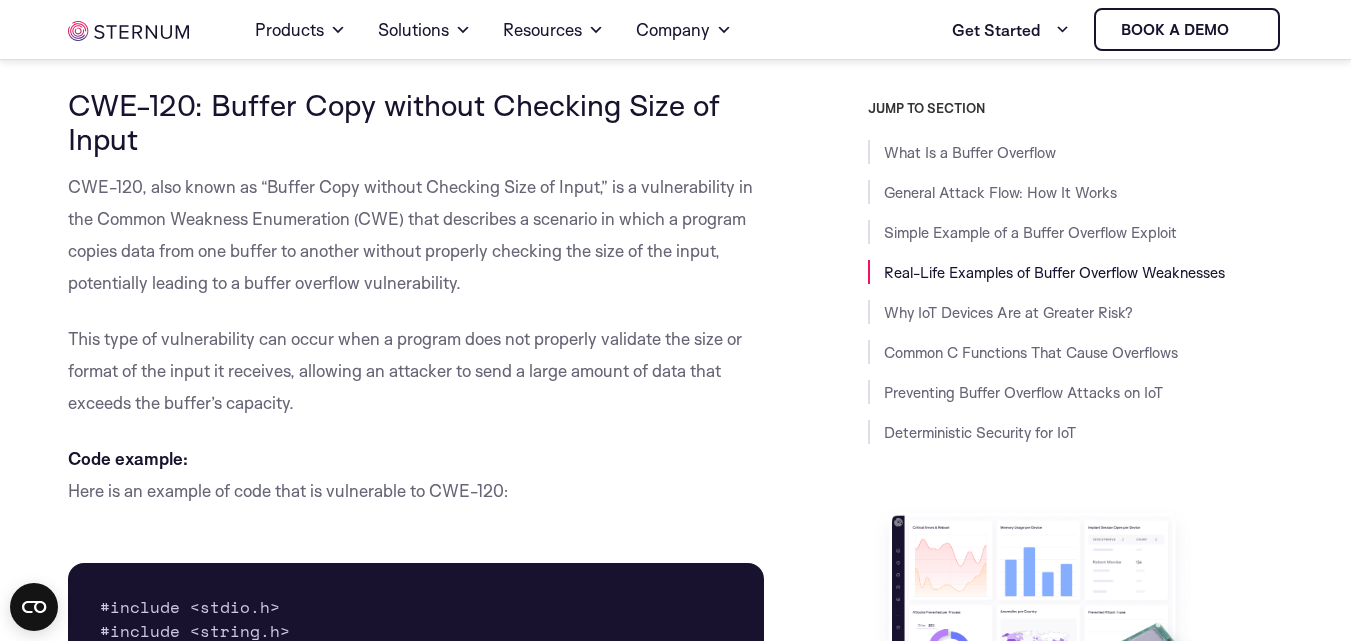 scroll, scrollTop: 6742, scrollLeft: 0, axis: vertical 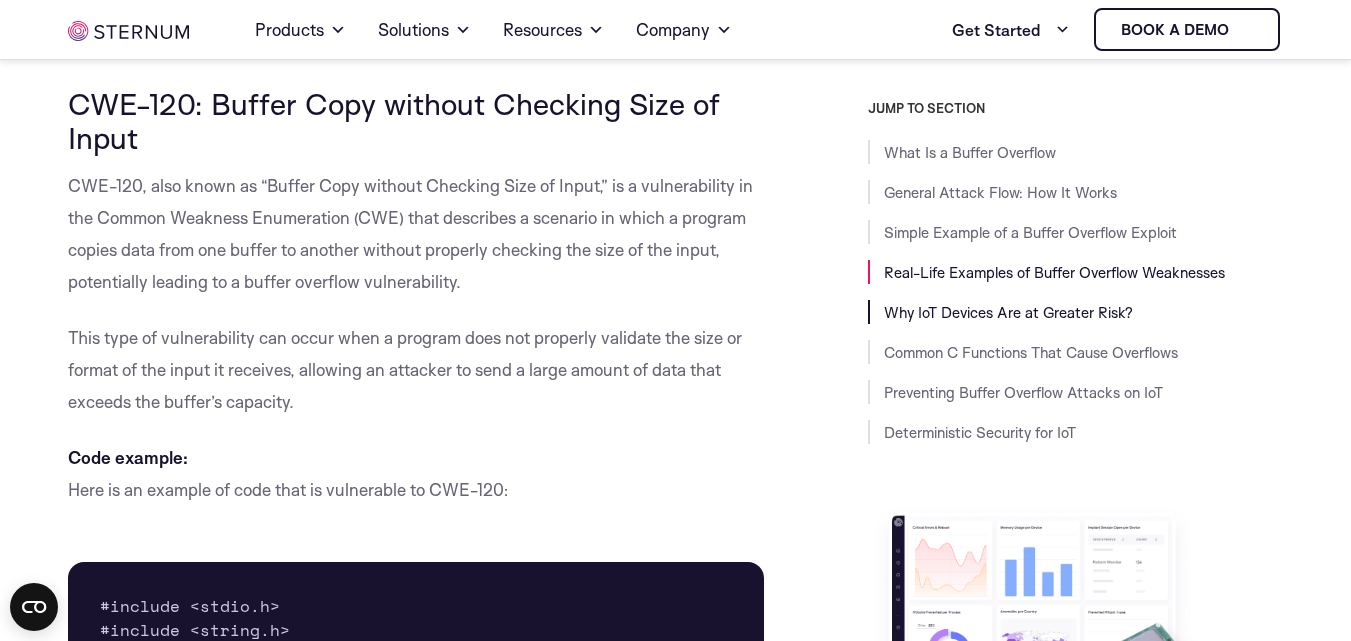 click on "Why IoT Devices Are at Greater Risk?" at bounding box center (1008, 312) 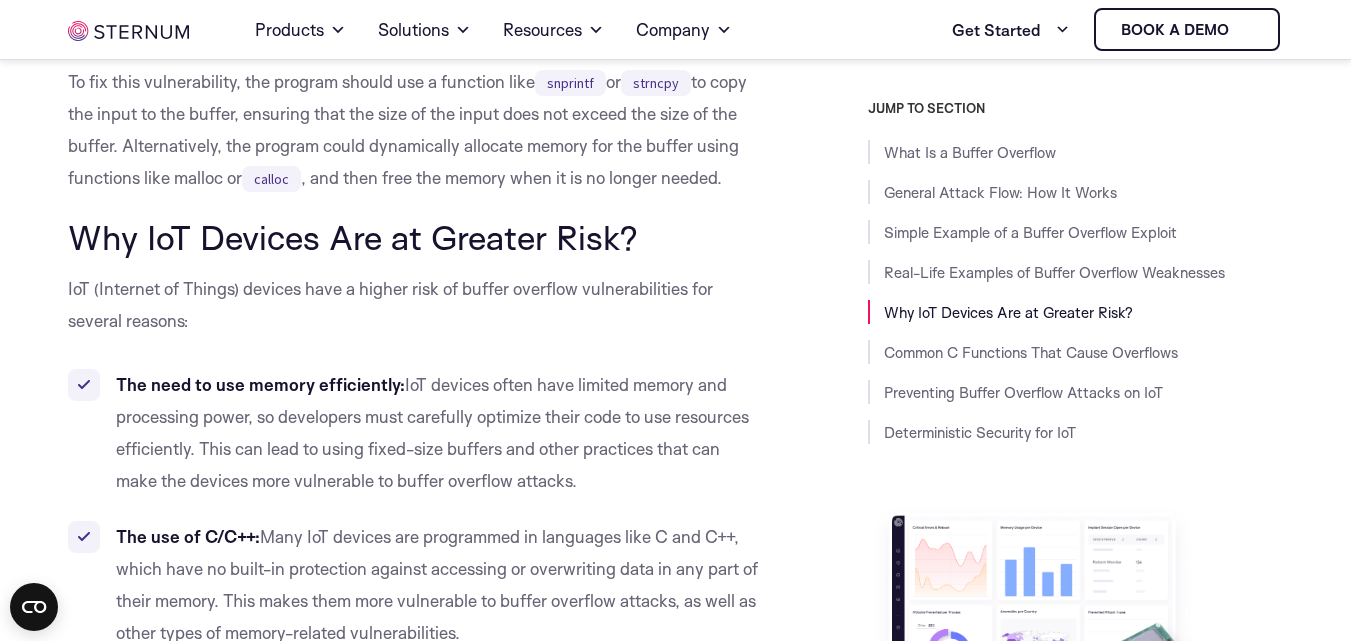 scroll, scrollTop: 11472, scrollLeft: 0, axis: vertical 